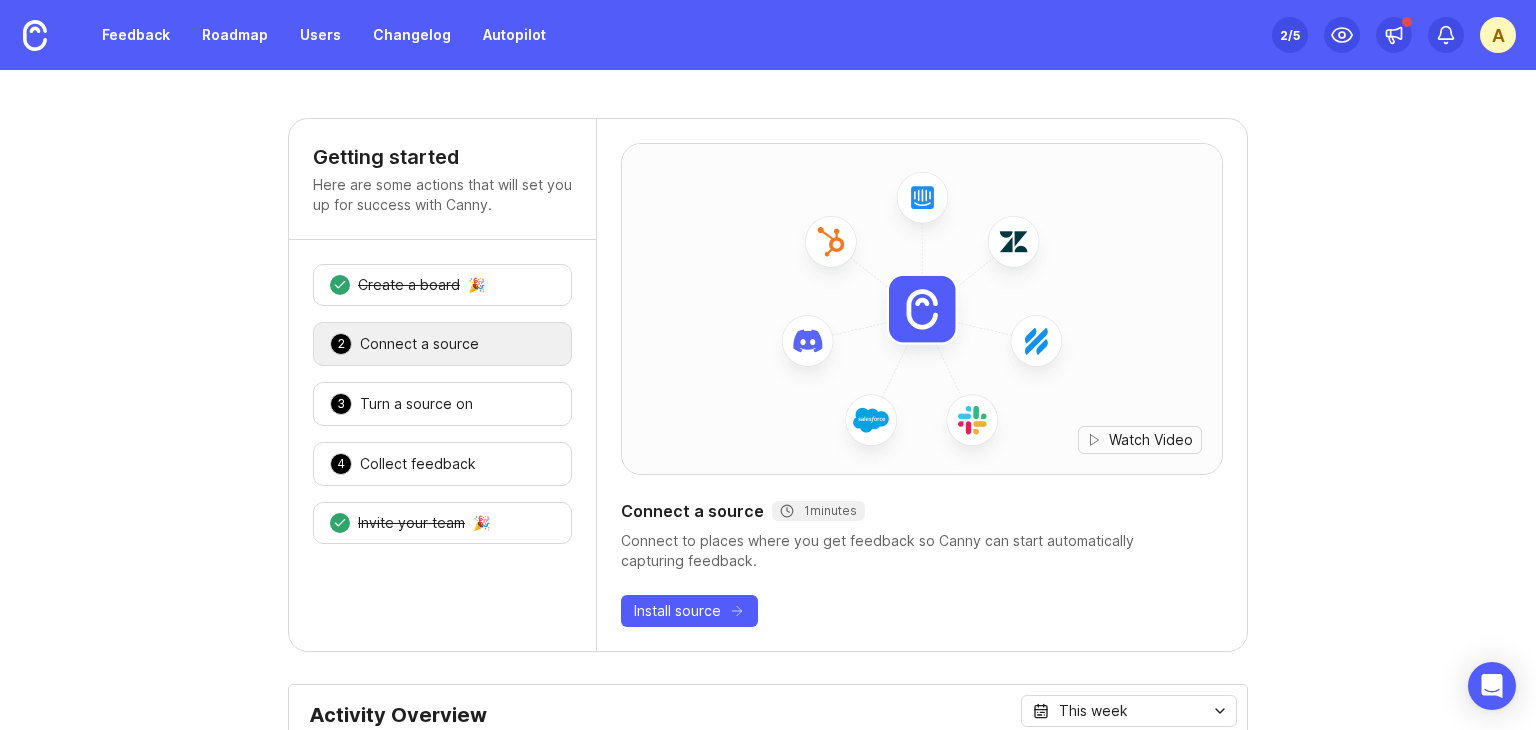 scroll, scrollTop: 0, scrollLeft: 0, axis: both 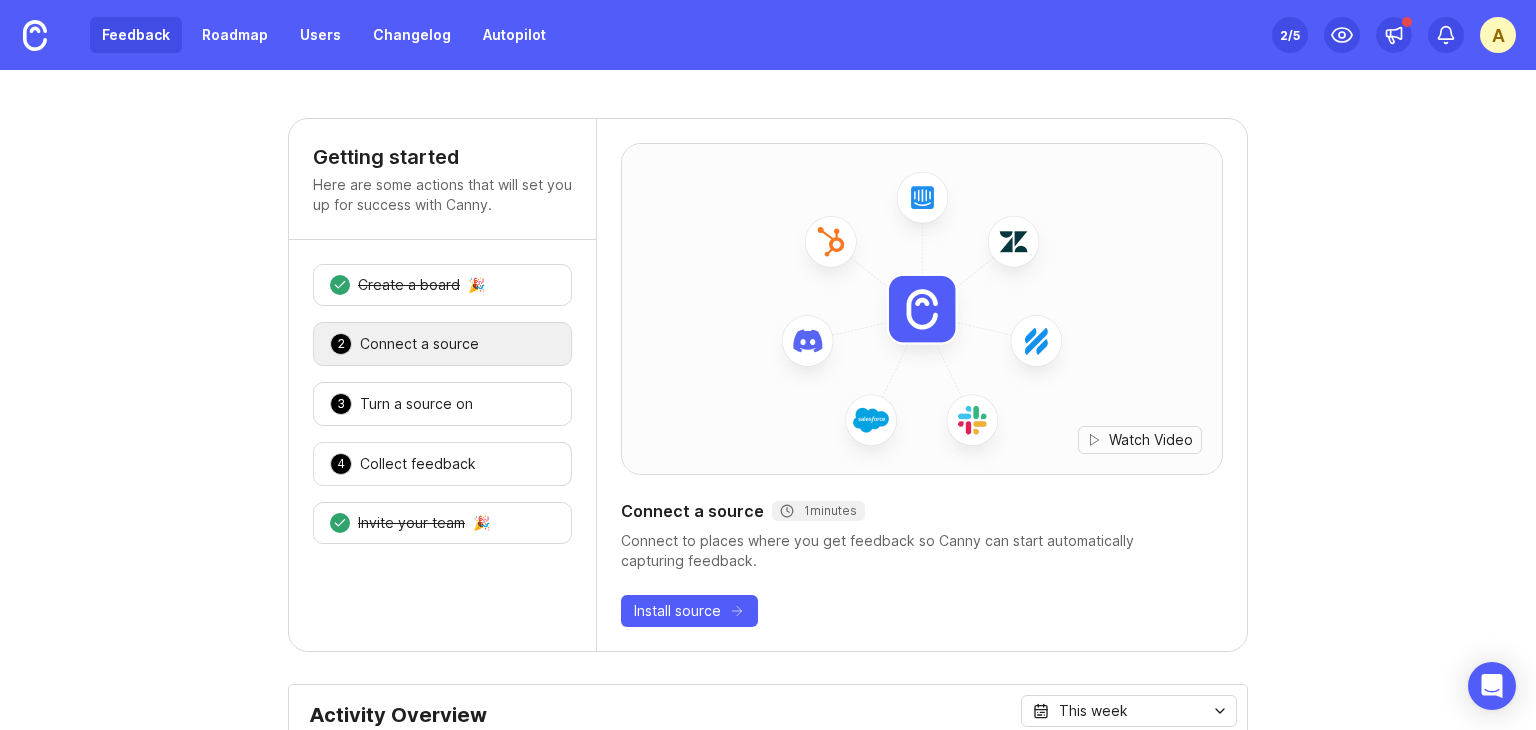 click on "Feedback" at bounding box center [136, 35] 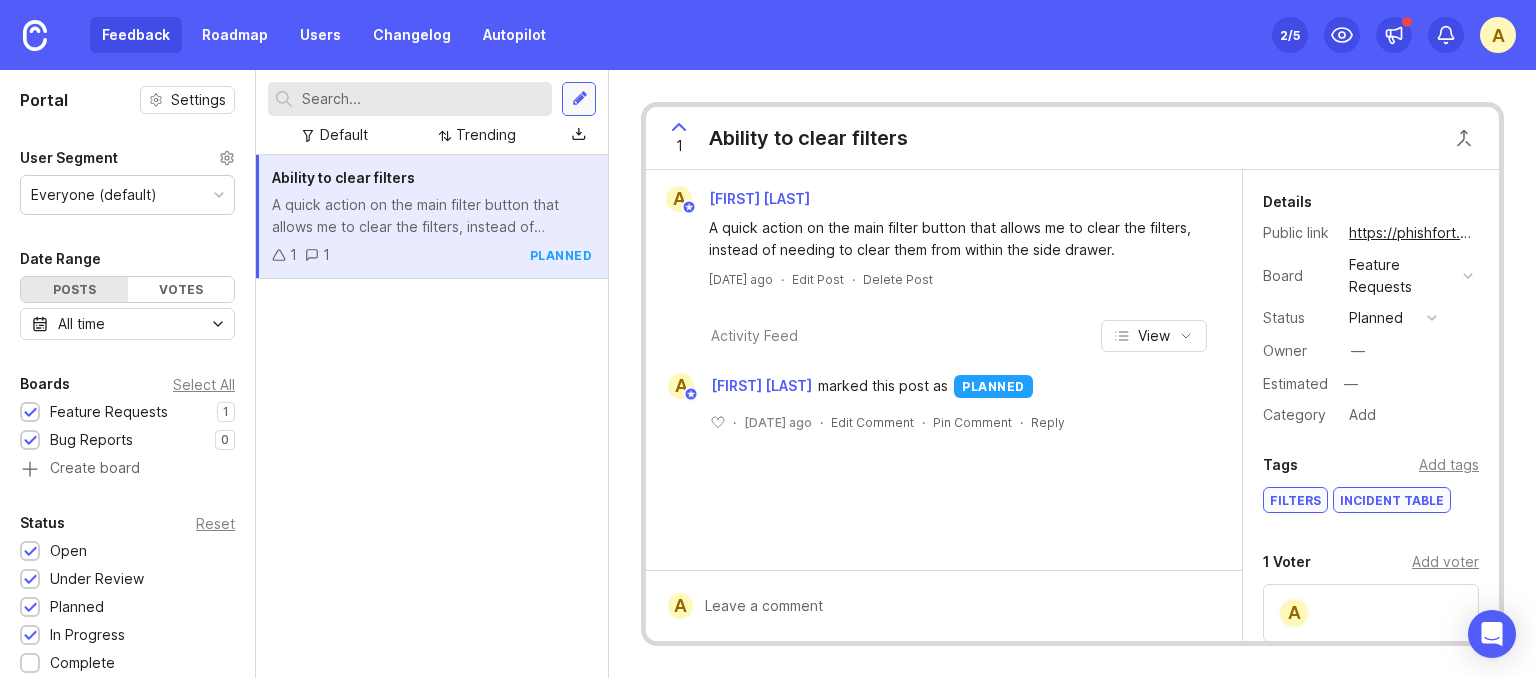 click at bounding box center (580, 99) 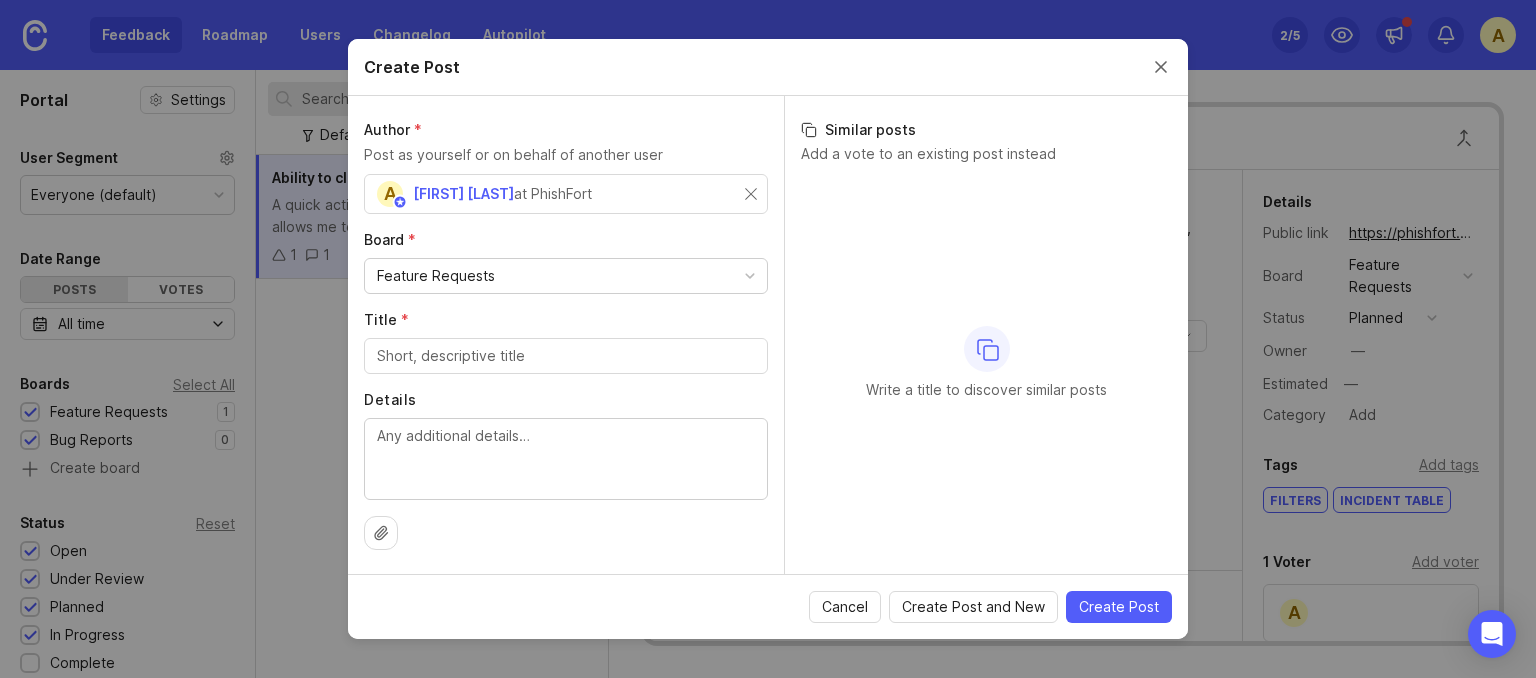 click on "[FIRST] [LAST]" at bounding box center [463, 193] 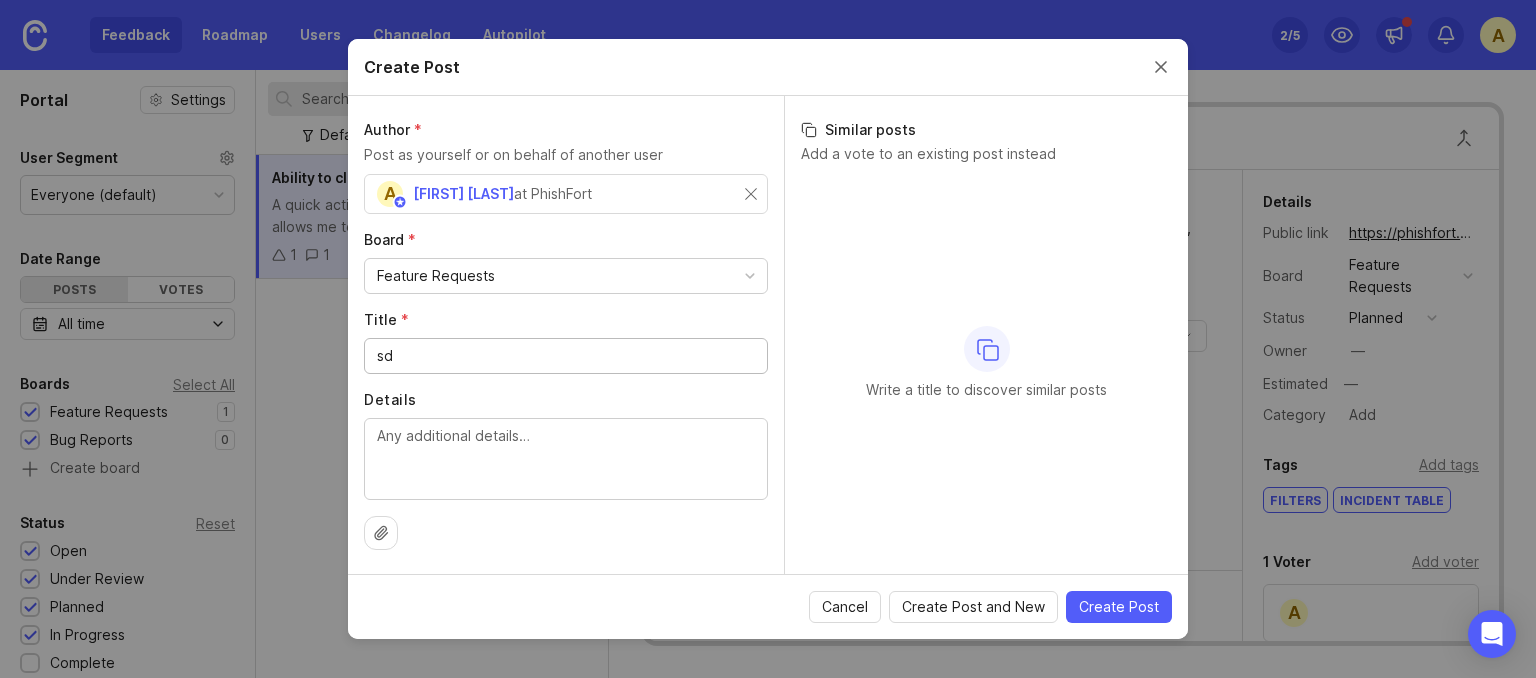 type on "s" 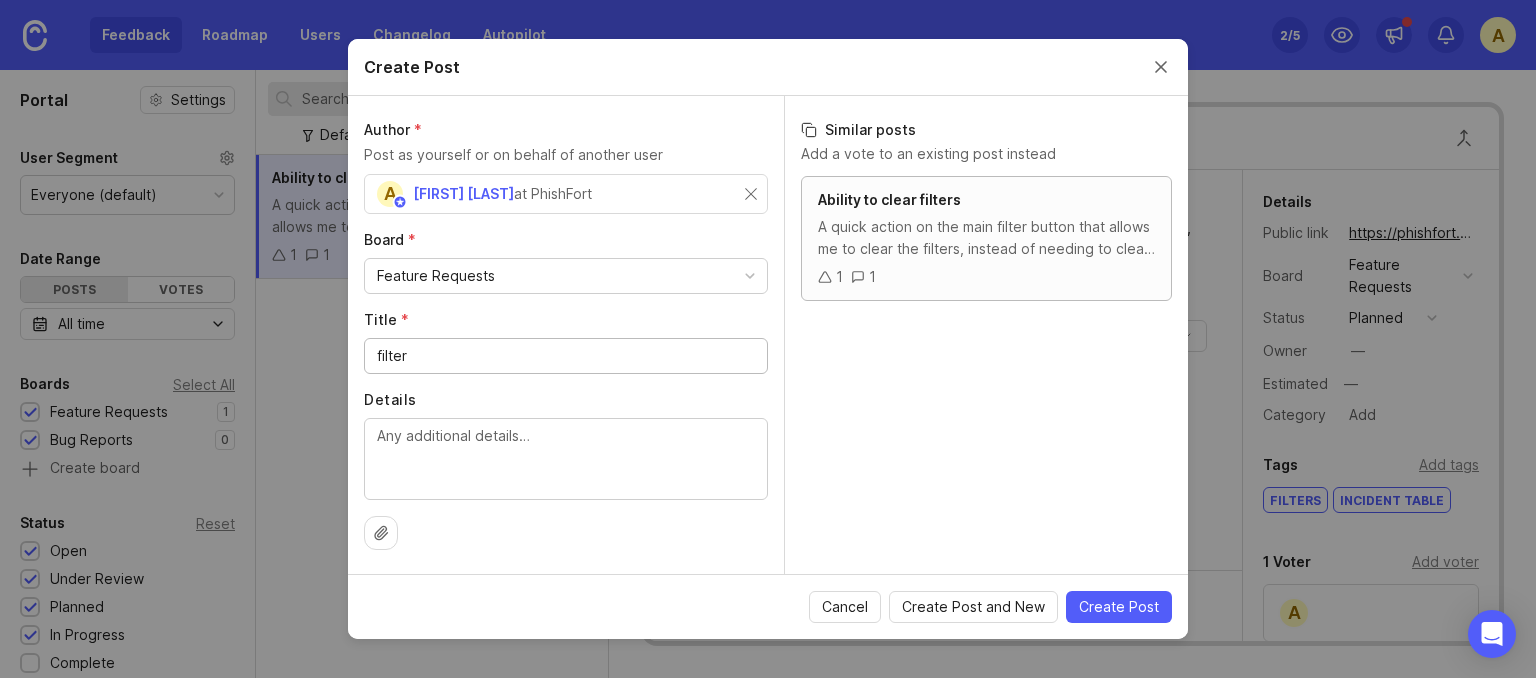 type on "filter" 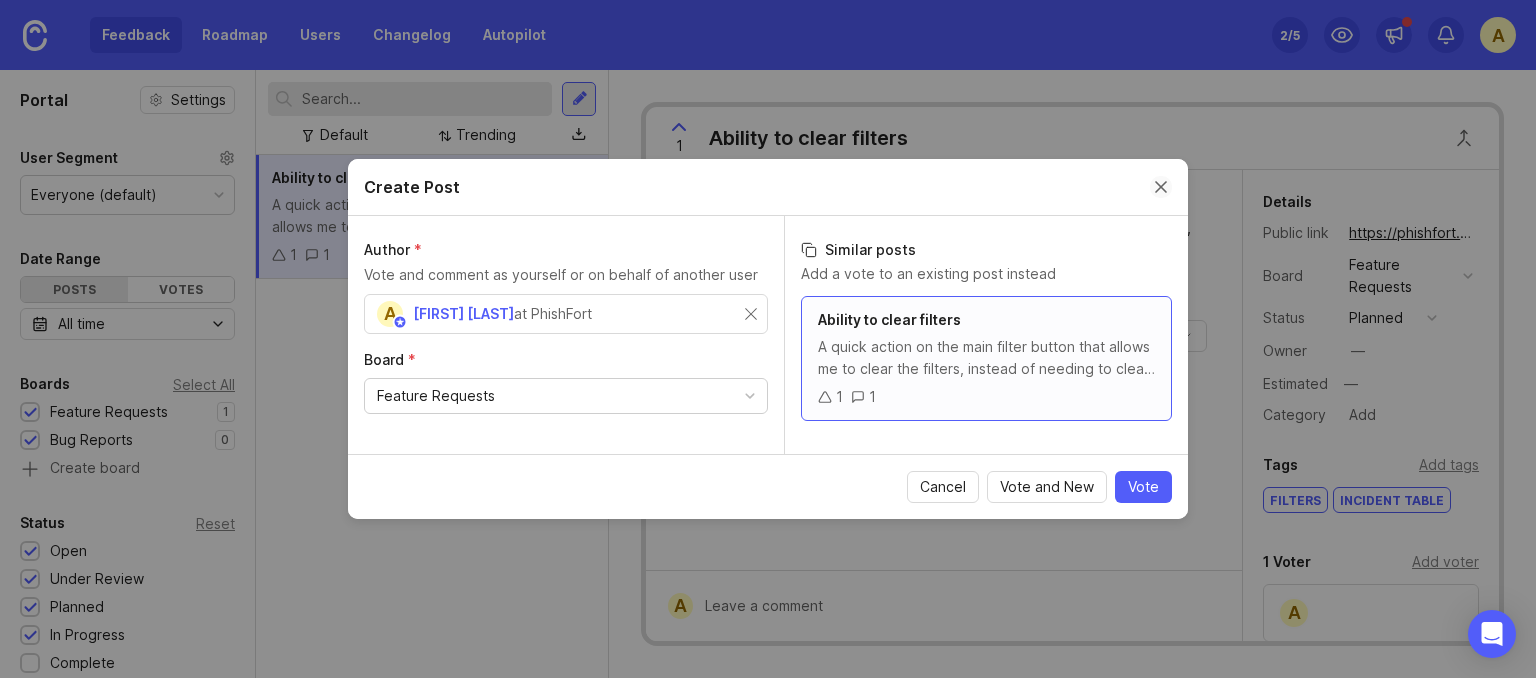 click at bounding box center [1161, 187] 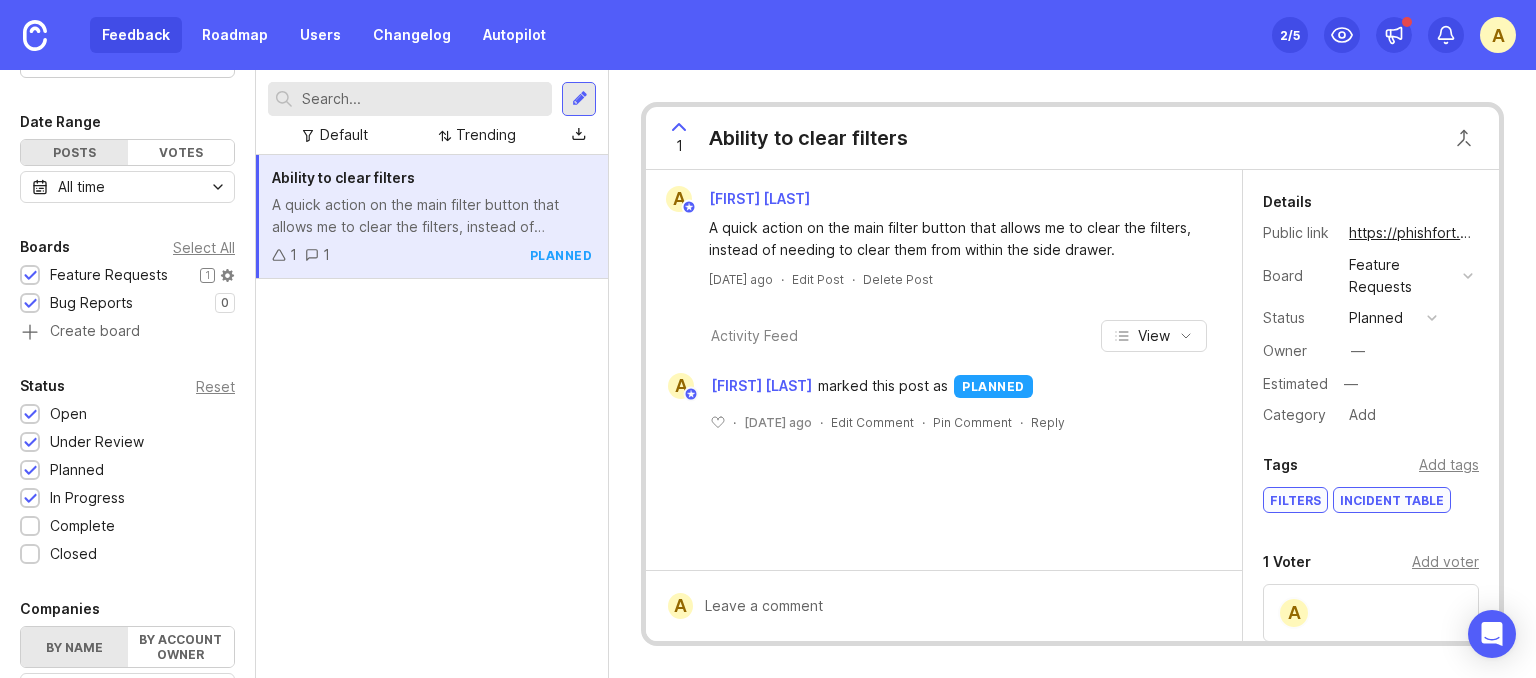 scroll, scrollTop: 90, scrollLeft: 0, axis: vertical 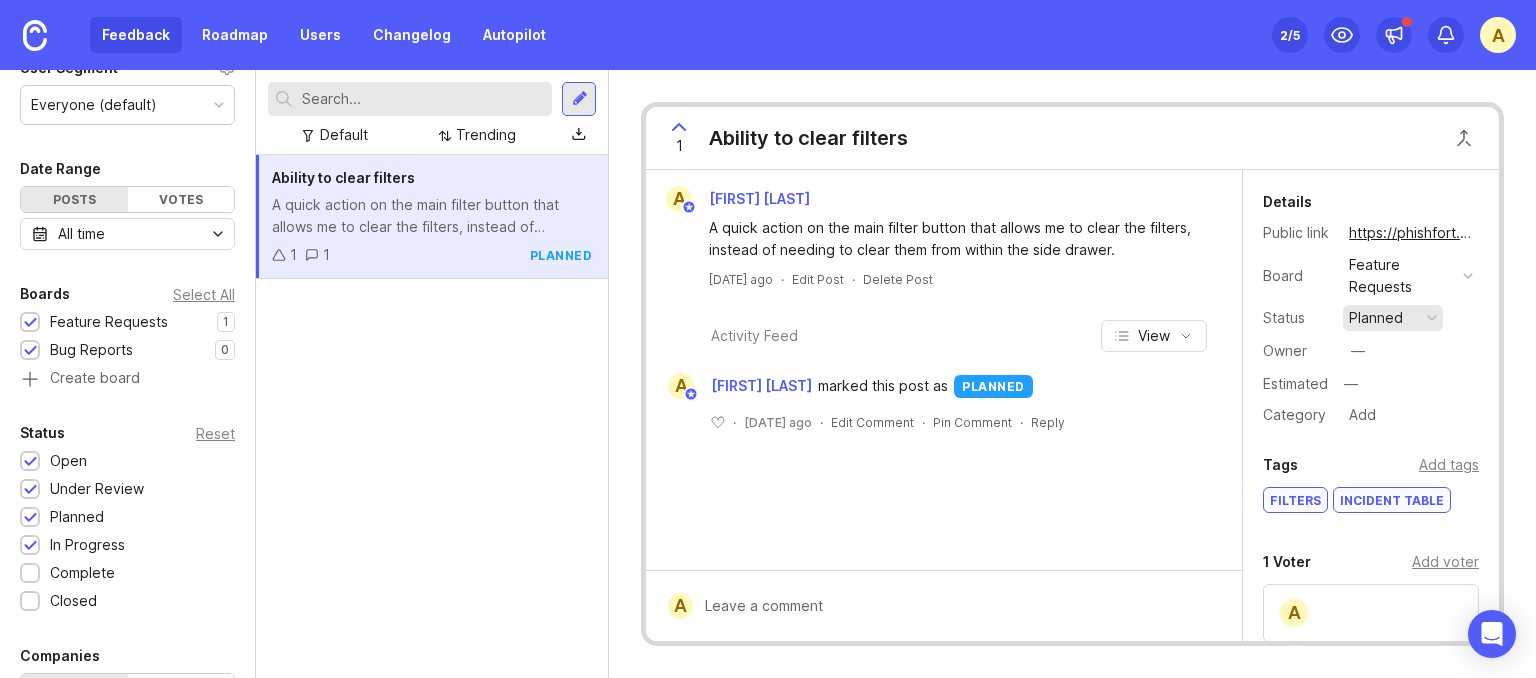 click on "planned" at bounding box center (1376, 318) 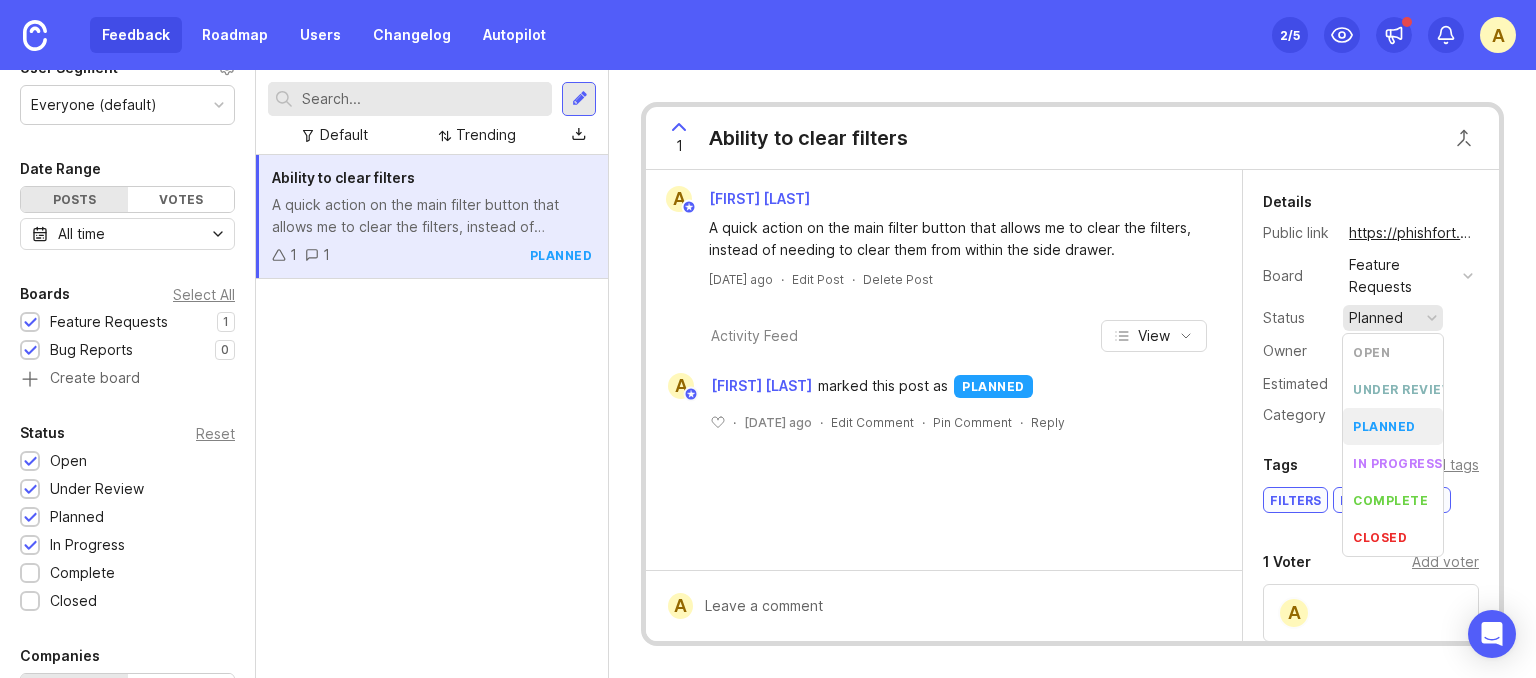 click at bounding box center [958, 606] 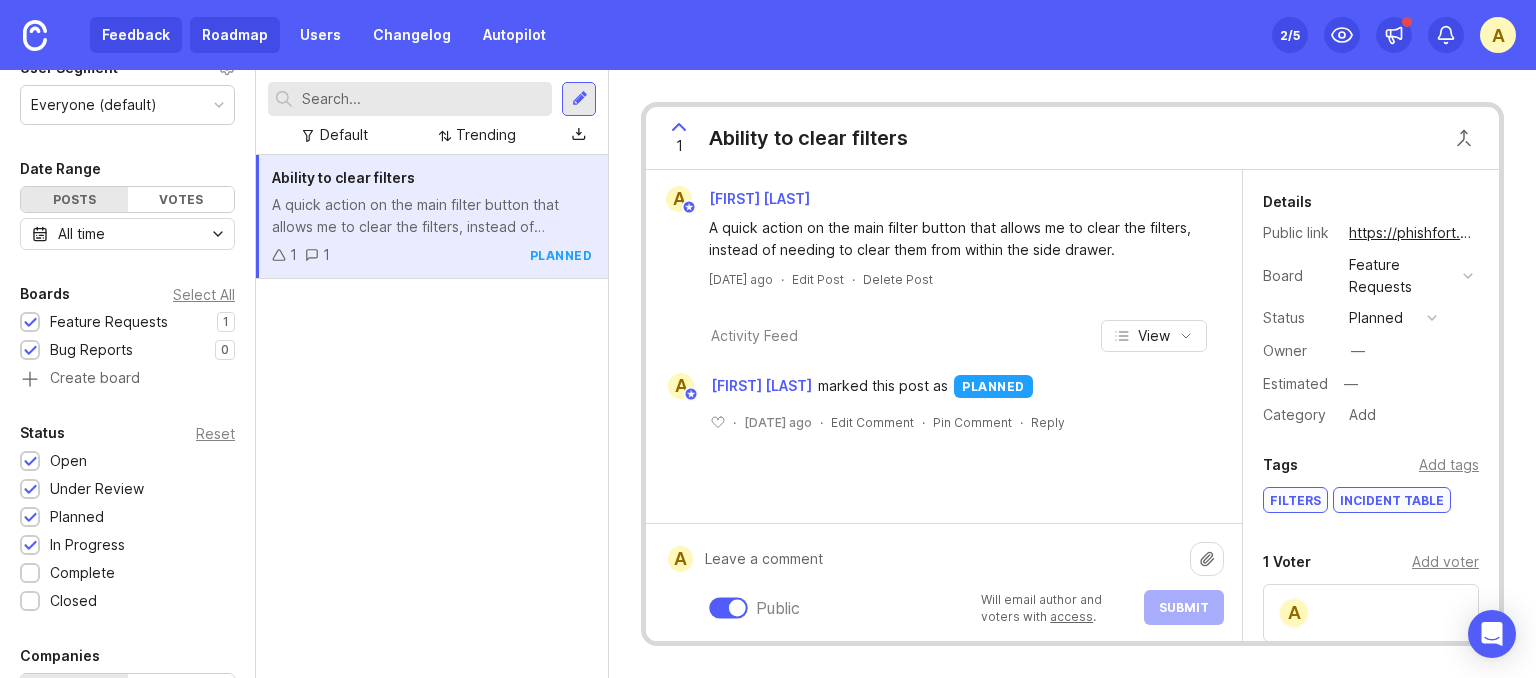 click on "Roadmap" at bounding box center (235, 35) 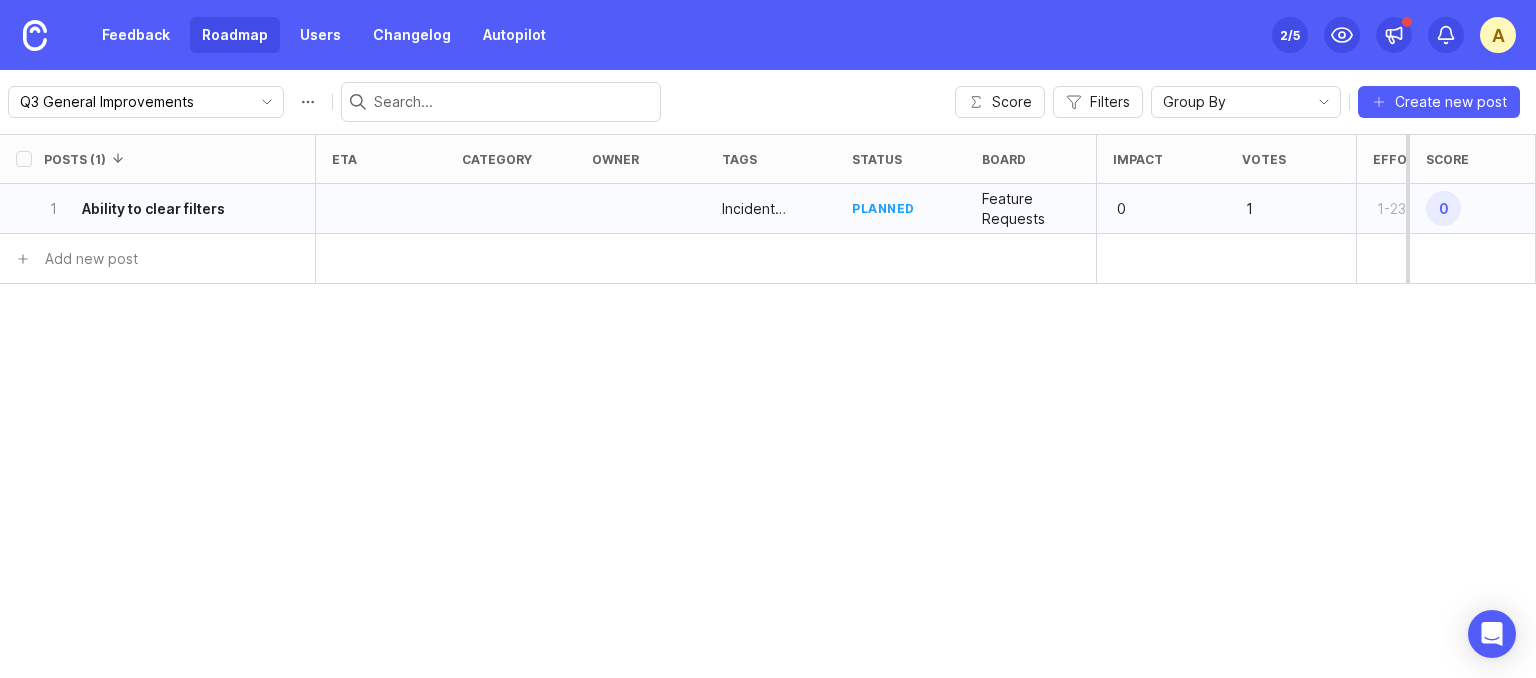 click on "0" at bounding box center [1443, 208] 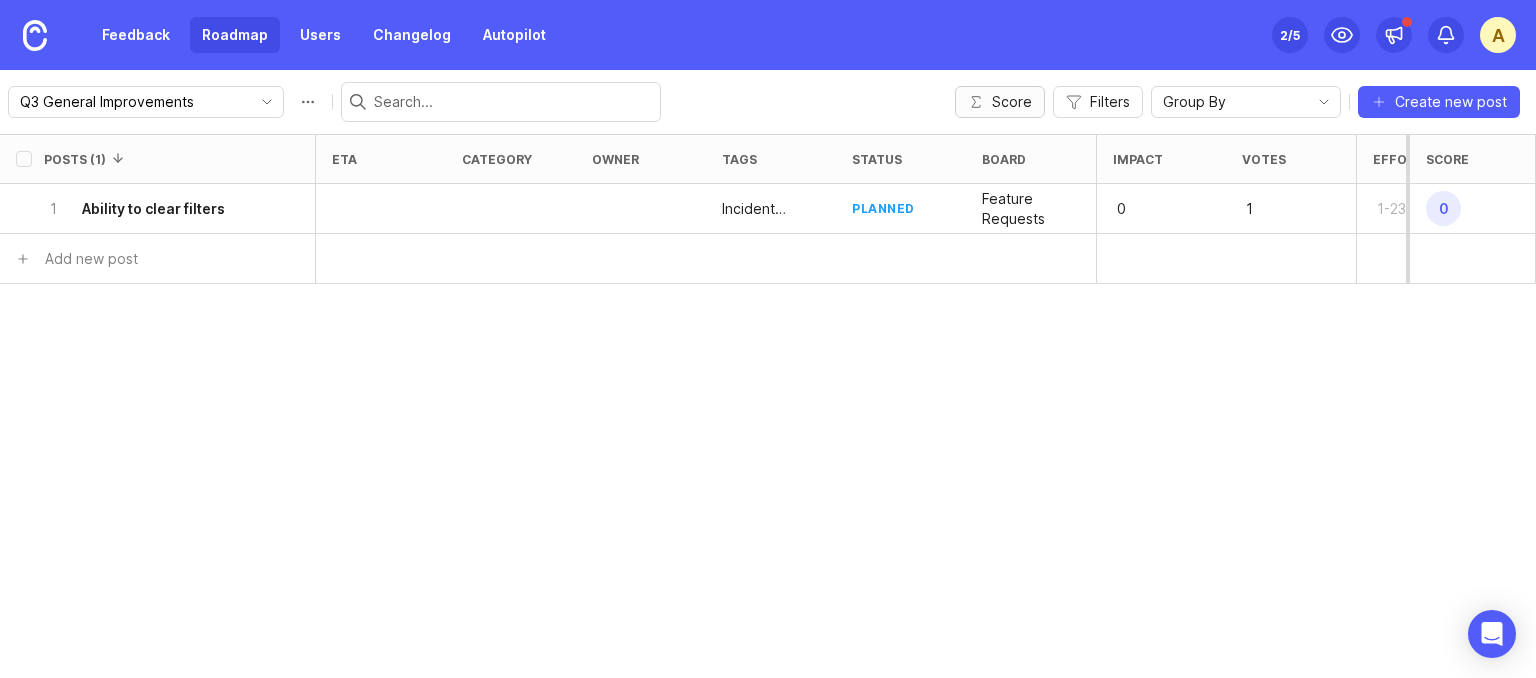 click on "Score" at bounding box center [1012, 102] 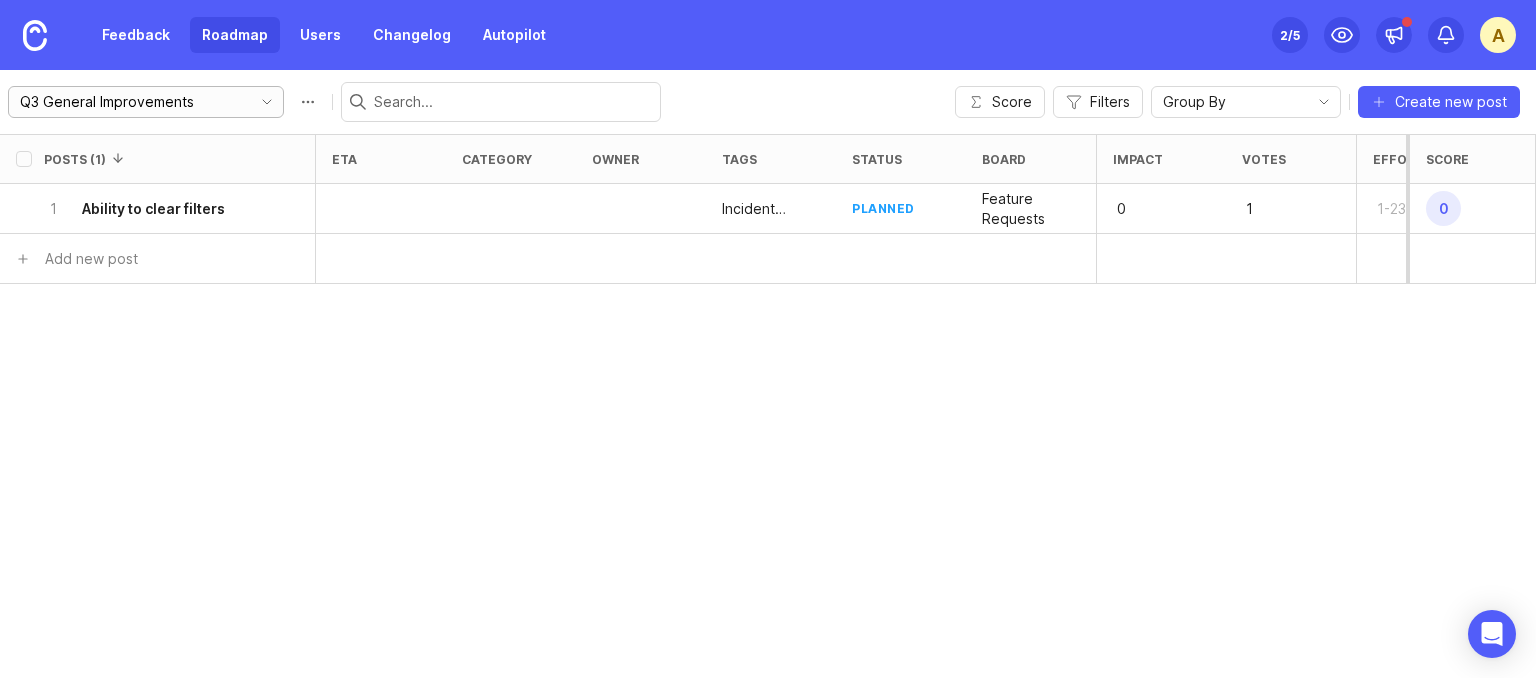 click on "Q3 General Improvements" at bounding box center [146, 102] 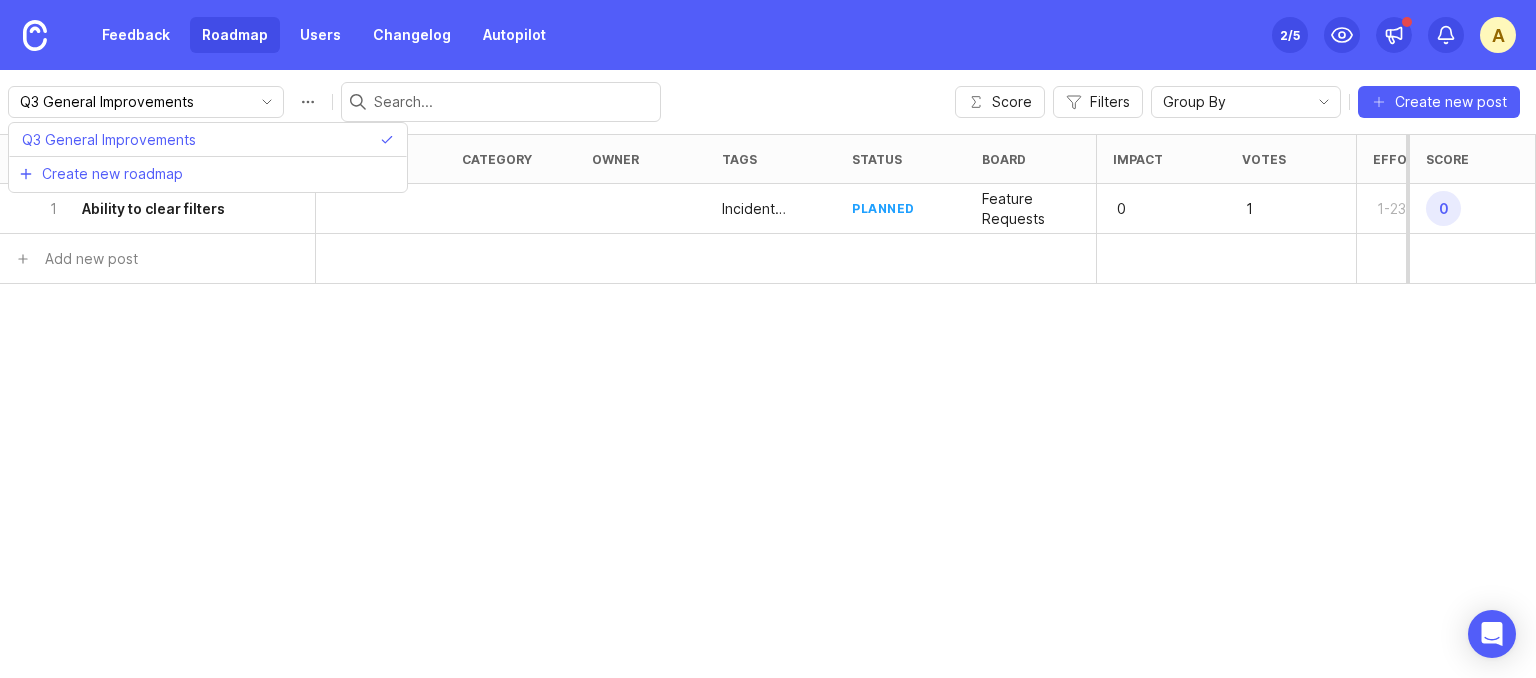 click on "Posts (1) eta category owner tags status board Impact Votes Effort Score 1 Ability to clear filters Incident Table, Filters planned Feature Requests 0 1 1-233 0 Add new post" at bounding box center (768, 406) 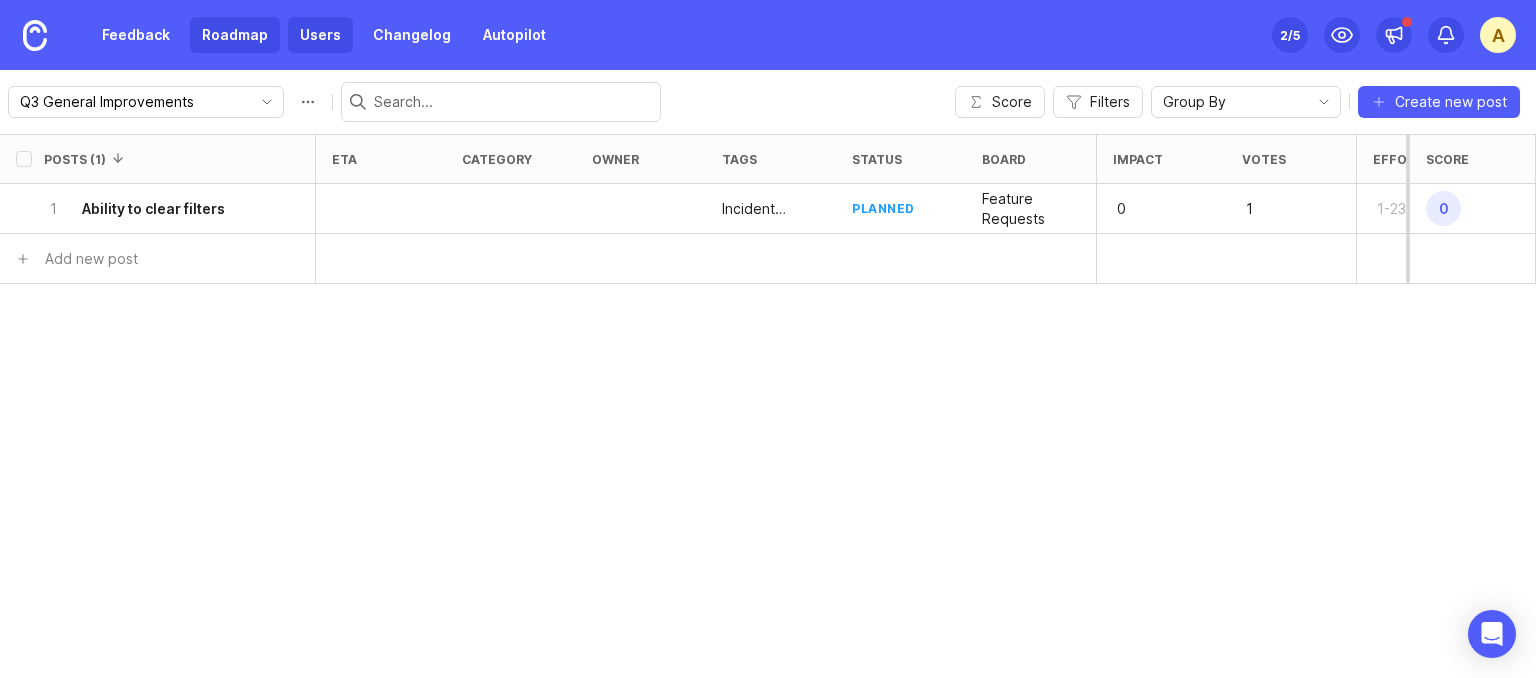 click on "Users" at bounding box center [320, 35] 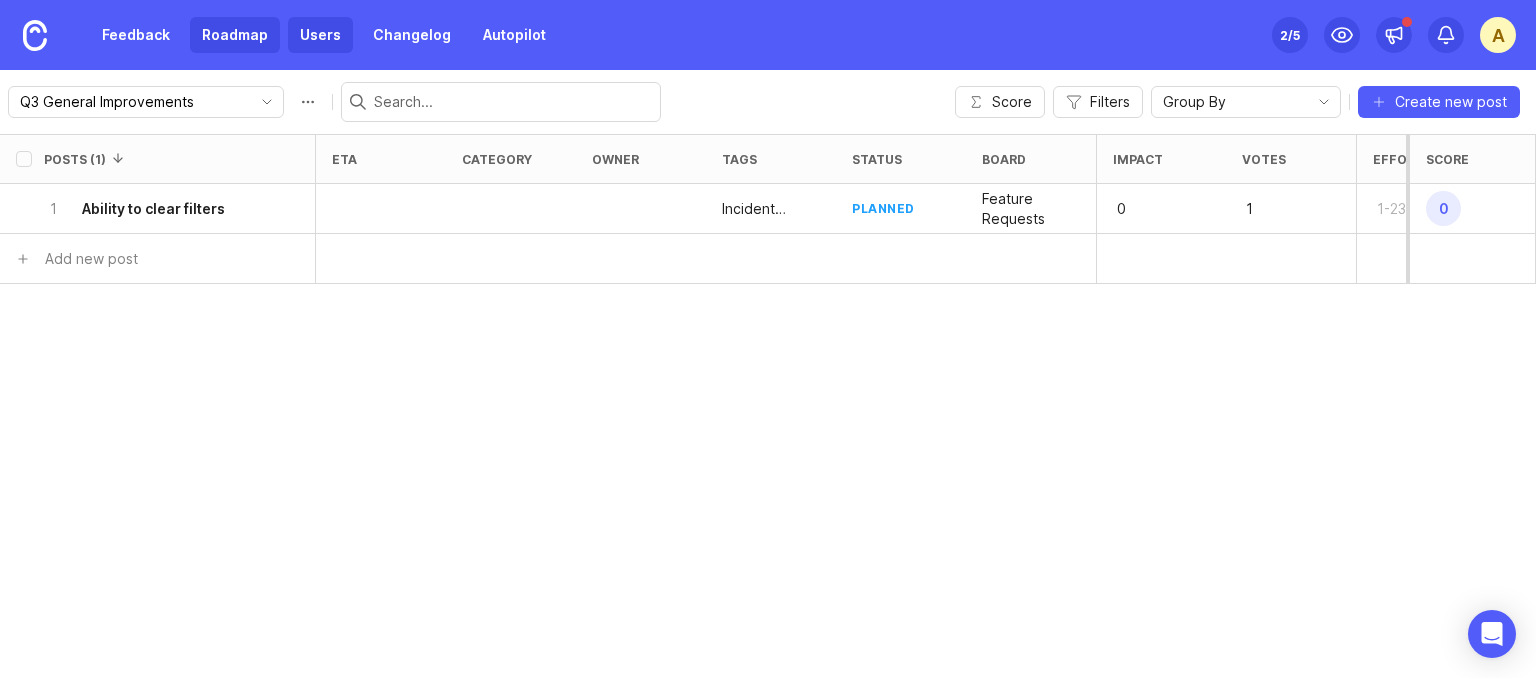 click on "Users" at bounding box center [320, 35] 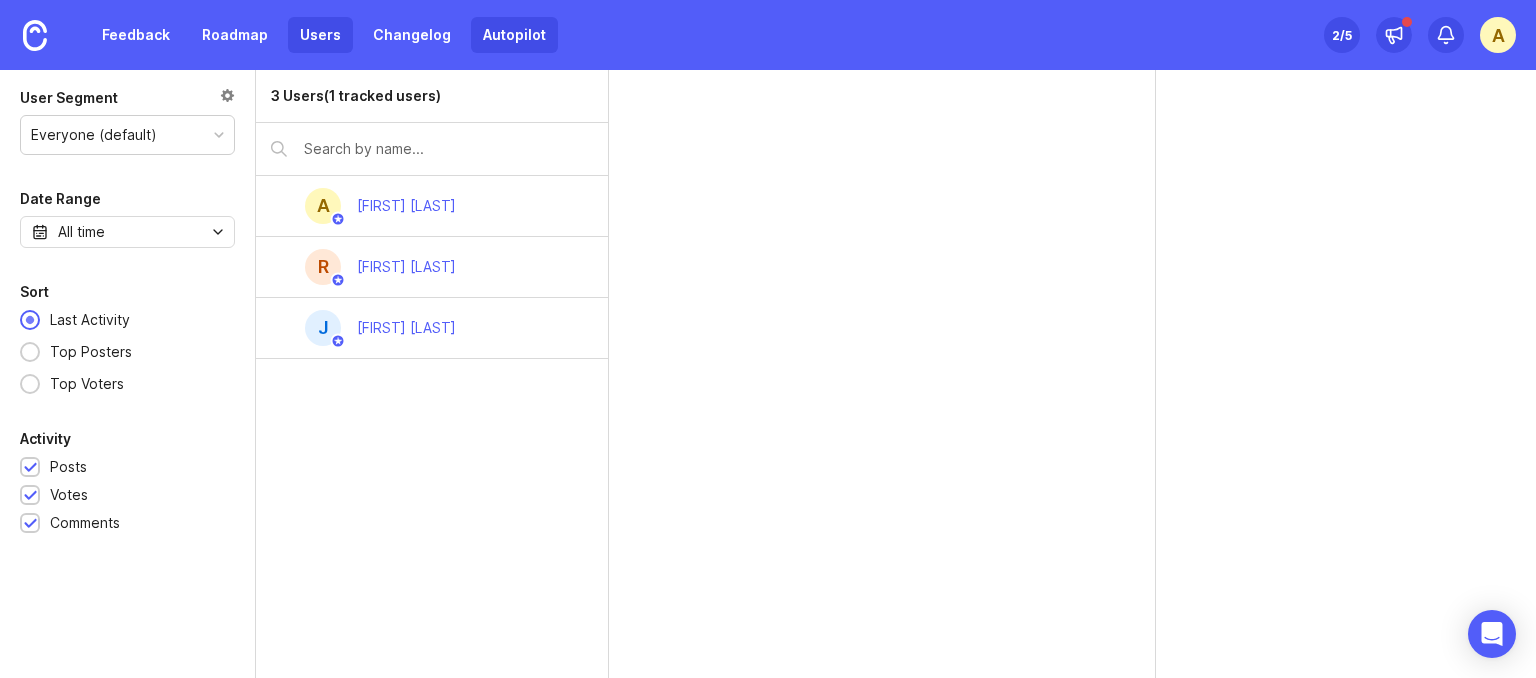 click on "Autopilot" at bounding box center [514, 35] 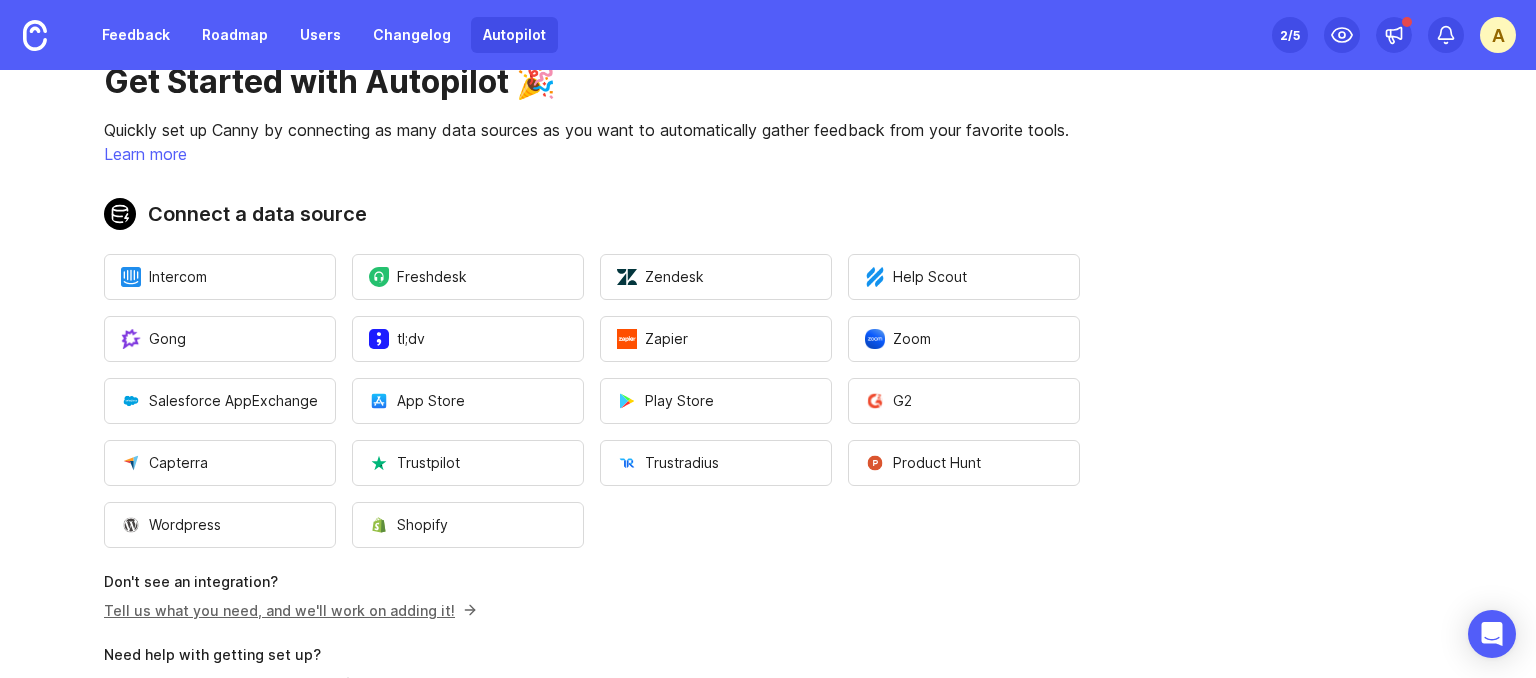 scroll, scrollTop: 100, scrollLeft: 0, axis: vertical 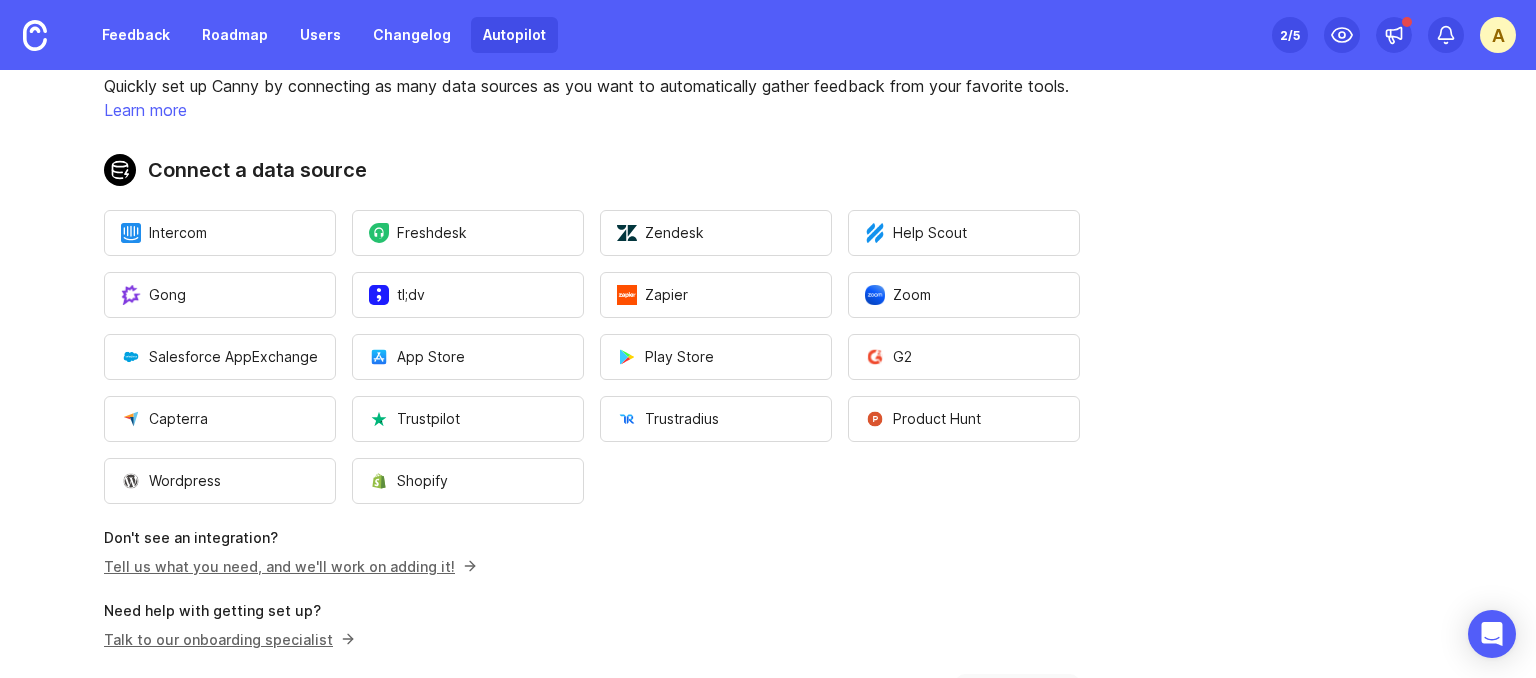 click on "Tell us what you need, and we'll work on adding it!" at bounding box center [592, 566] 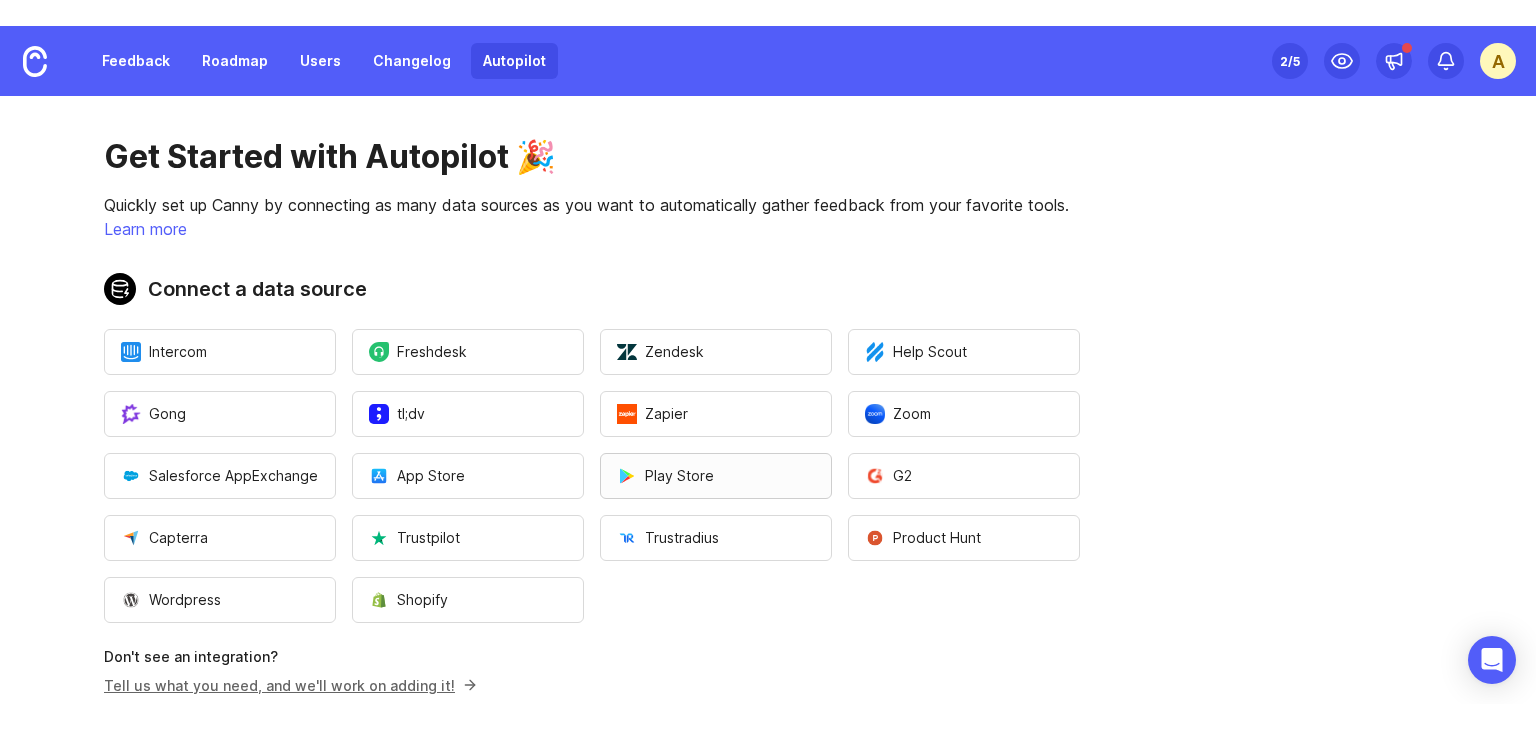 scroll, scrollTop: 0, scrollLeft: 0, axis: both 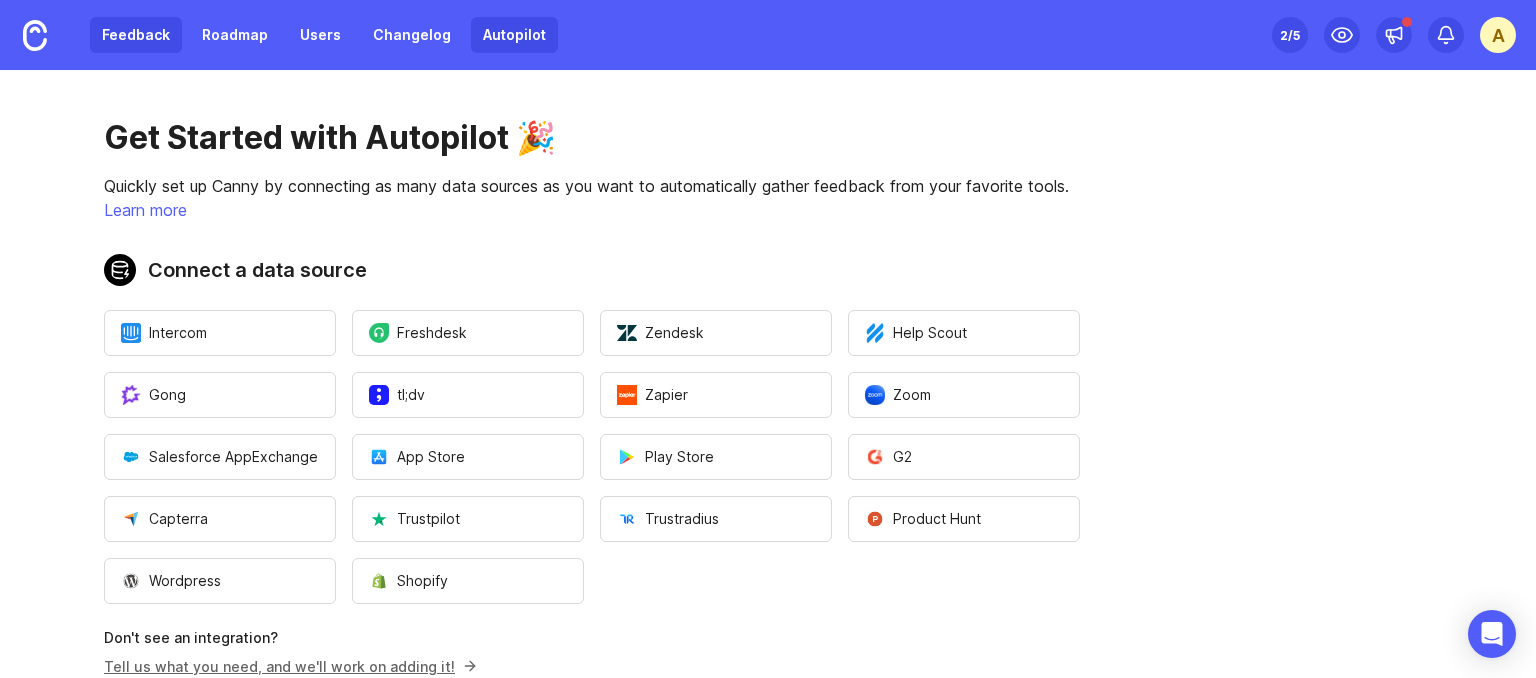 click on "Feedback" at bounding box center [136, 35] 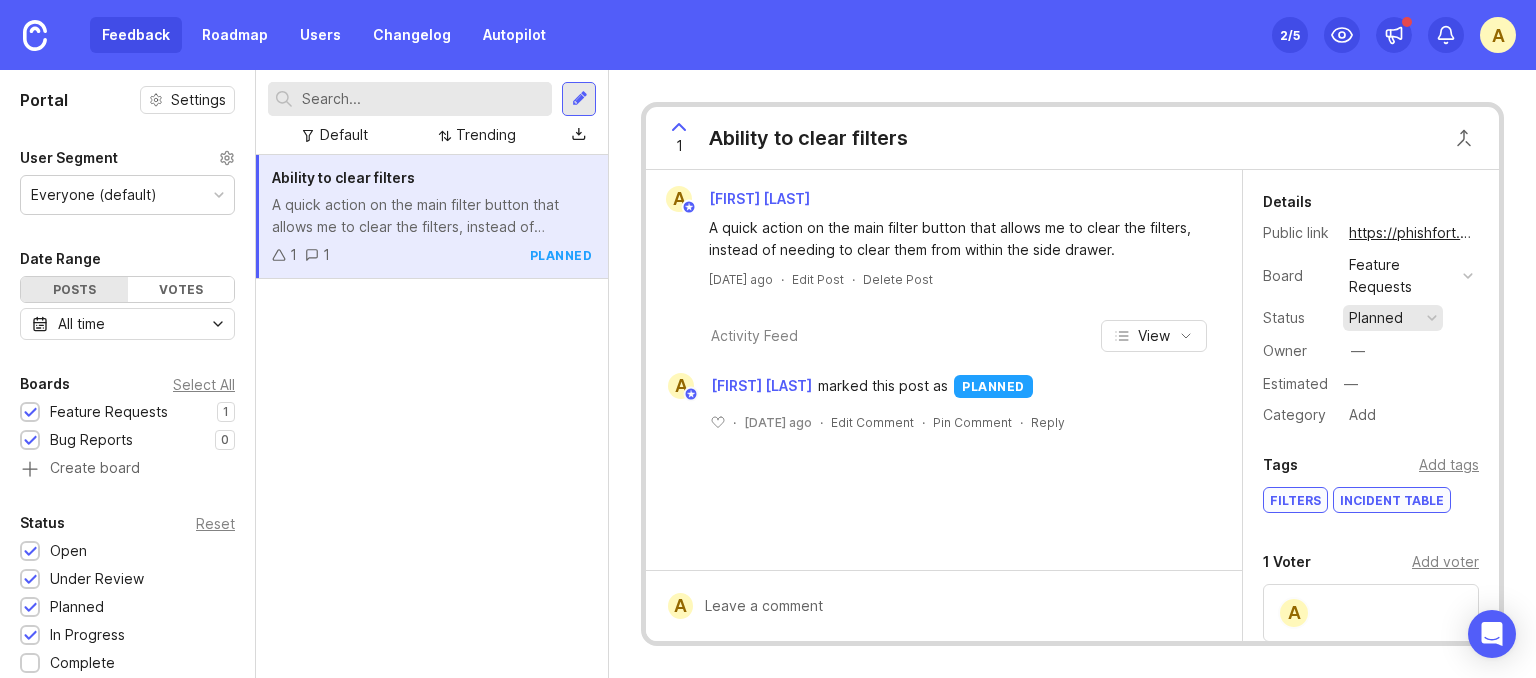 click on "planned" at bounding box center (1376, 318) 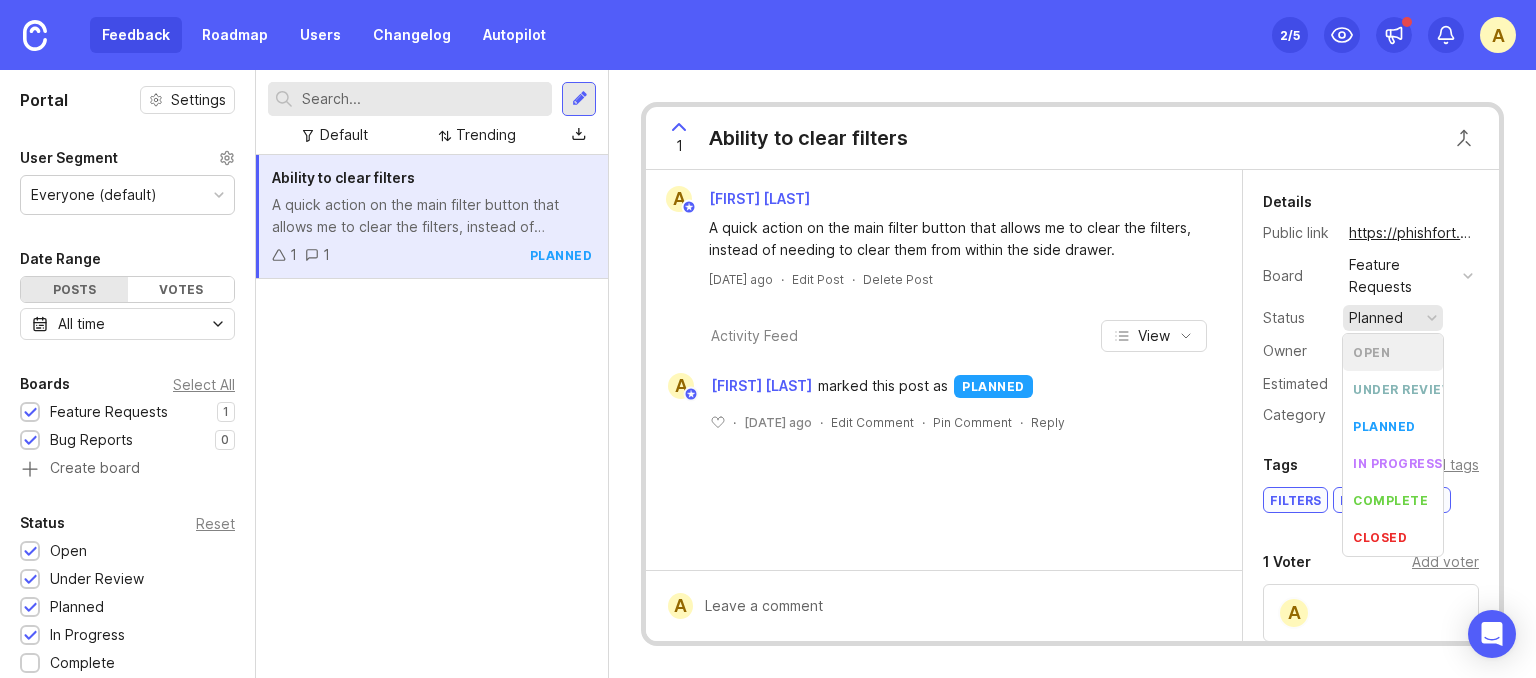 click on "A quick action on the main filter button that allows me to clear the filters, instead of needing to clear them from within the side drawer." at bounding box center (955, 239) 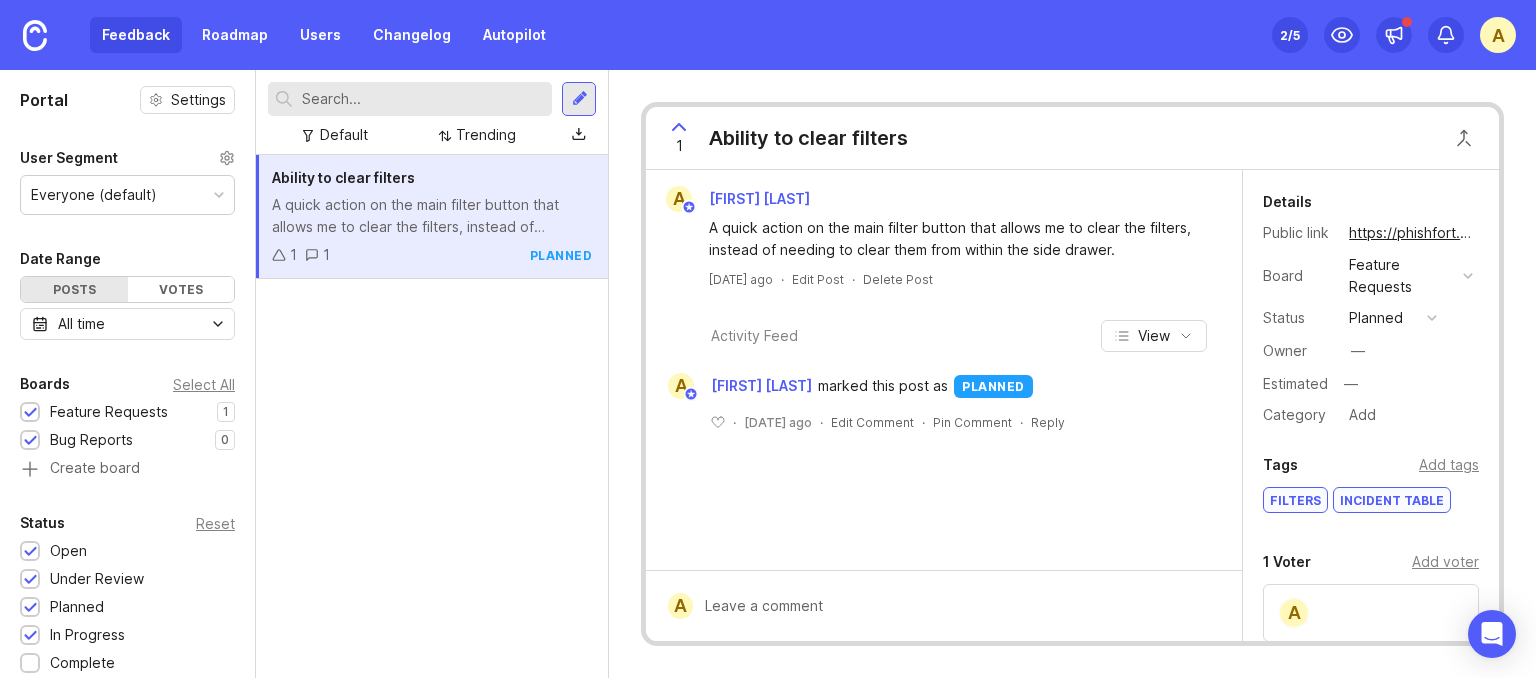 click on "Ability to clear filters A quick action on the main filter button that allows me to clear the filters, instead of needing to clear them from within the side drawer. 1 1 planned" at bounding box center [432, 416] 